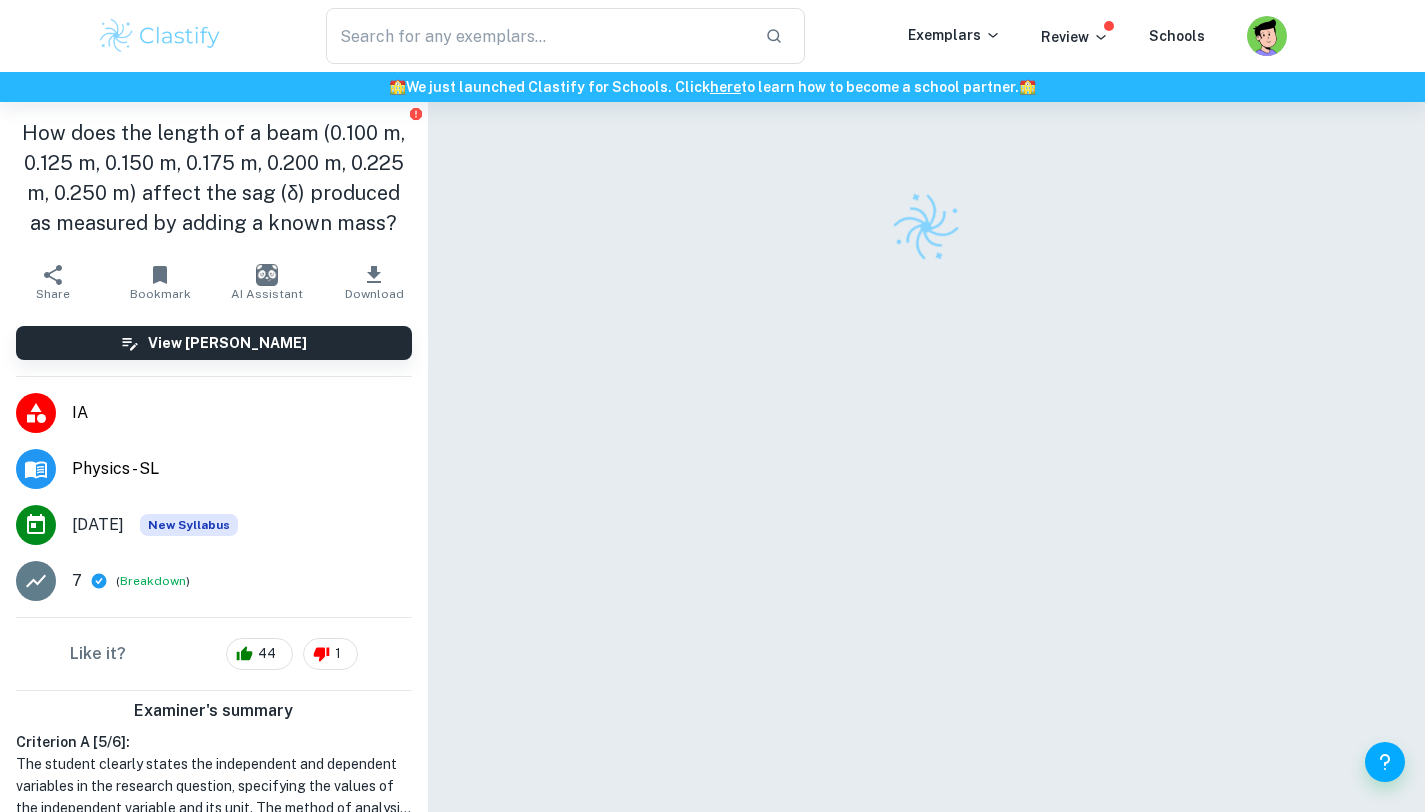 scroll, scrollTop: 102, scrollLeft: 0, axis: vertical 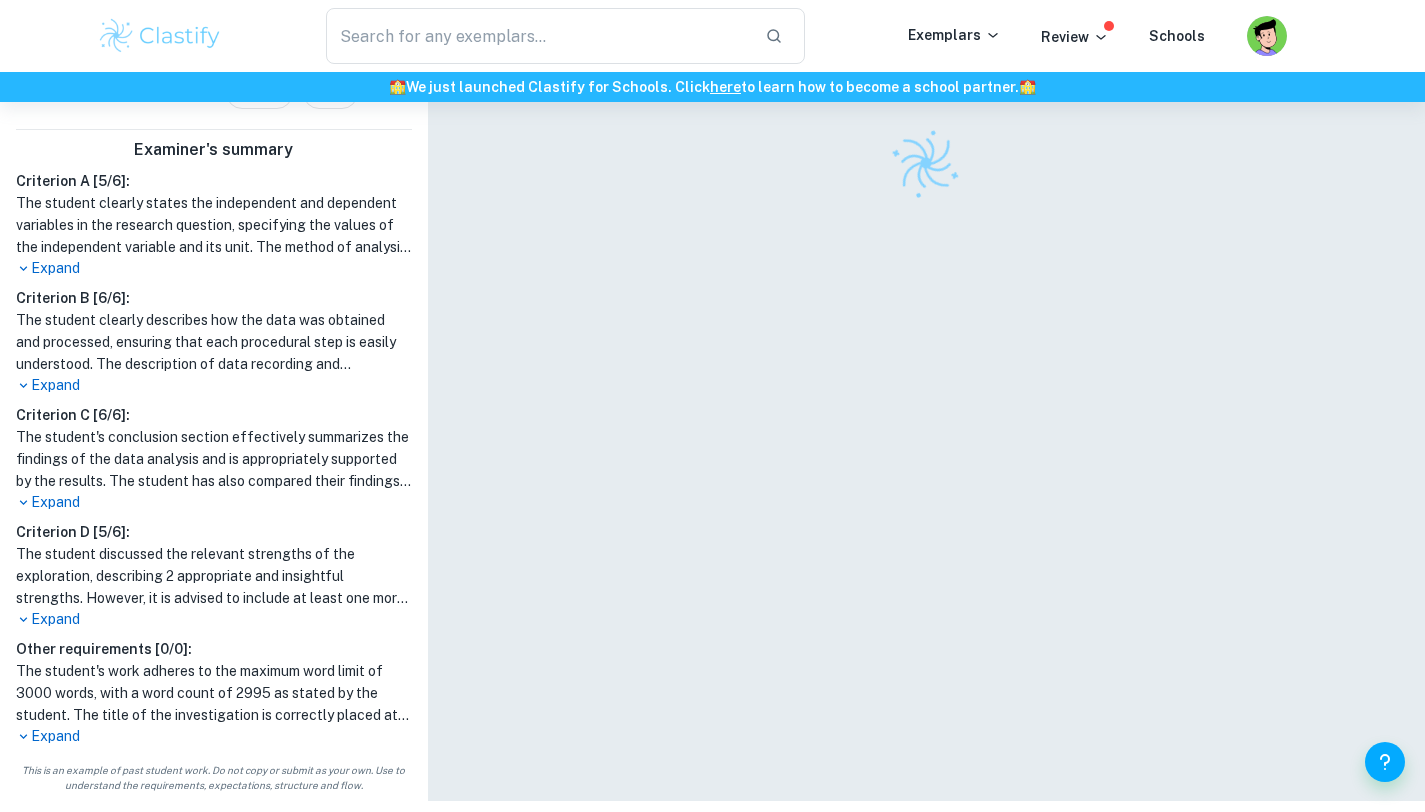 click on "Expand" at bounding box center (214, 619) 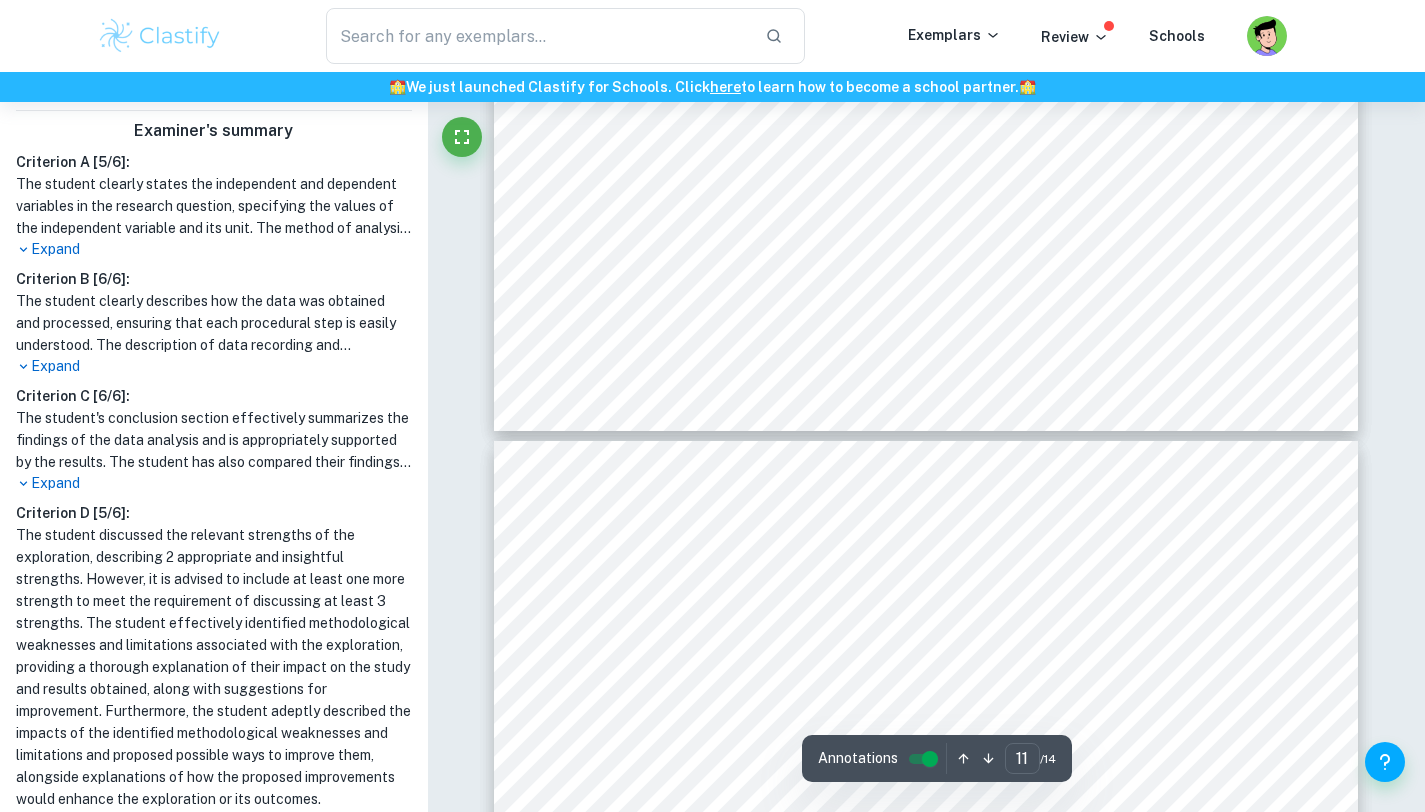 type on "12" 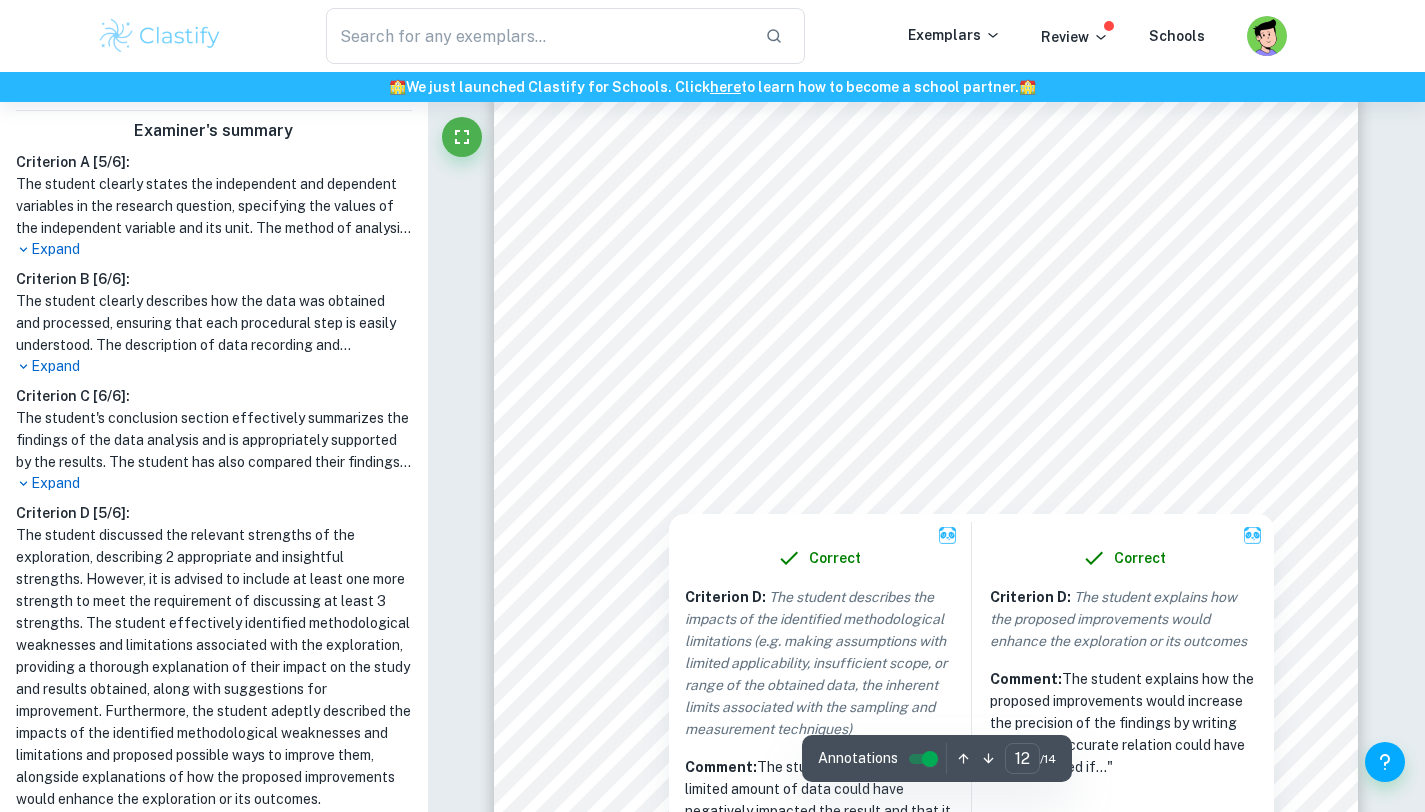 scroll, scrollTop: 12754, scrollLeft: 0, axis: vertical 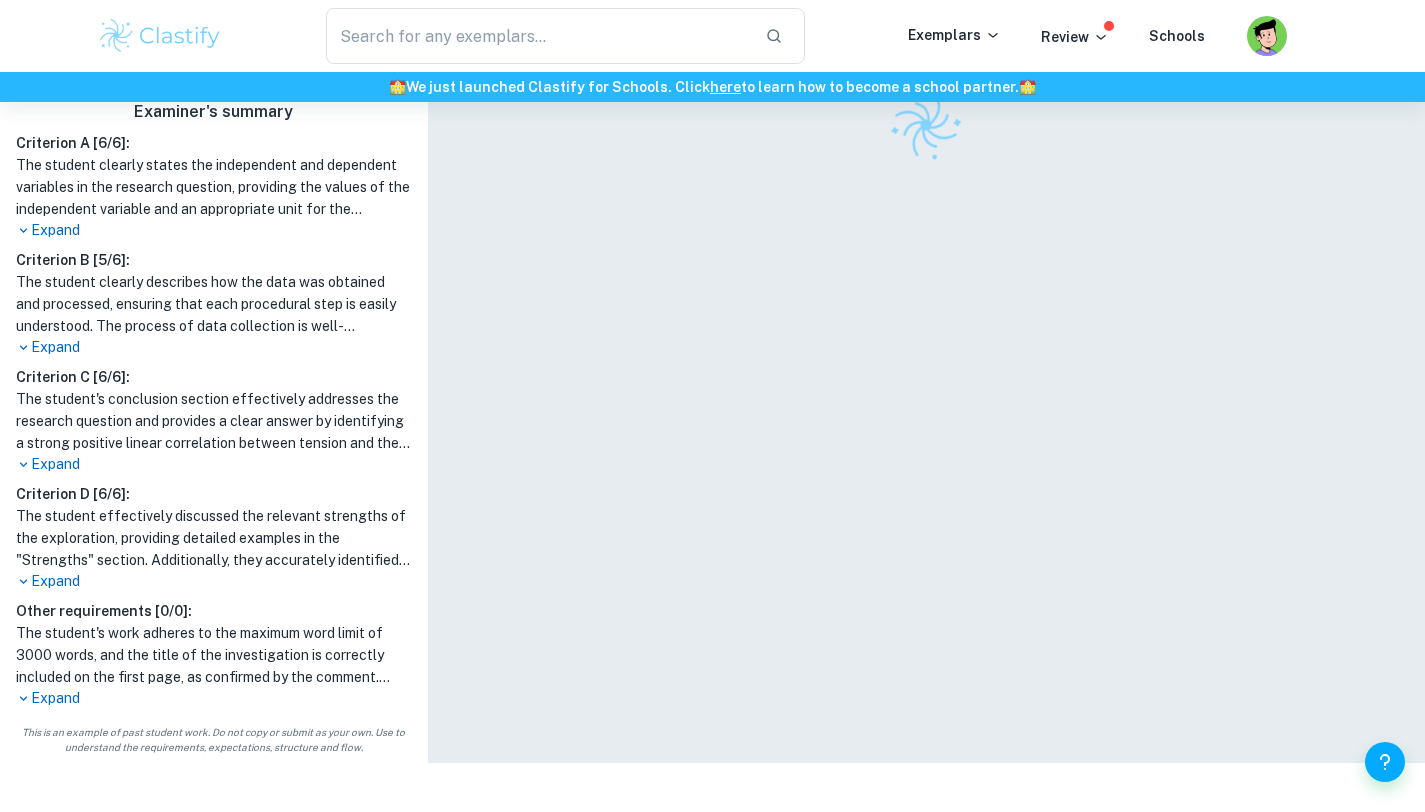 click on "Expand" at bounding box center [214, 581] 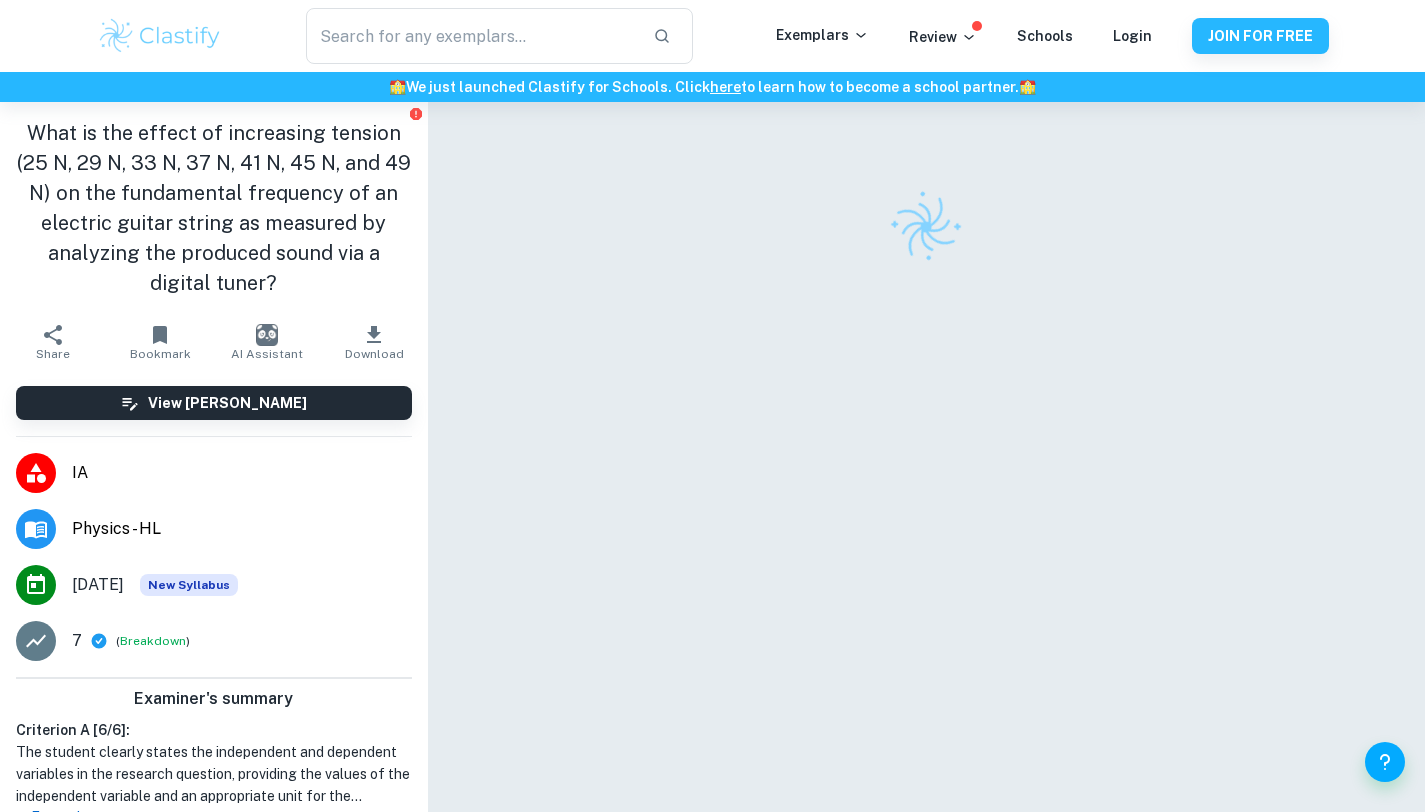 scroll, scrollTop: 0, scrollLeft: 0, axis: both 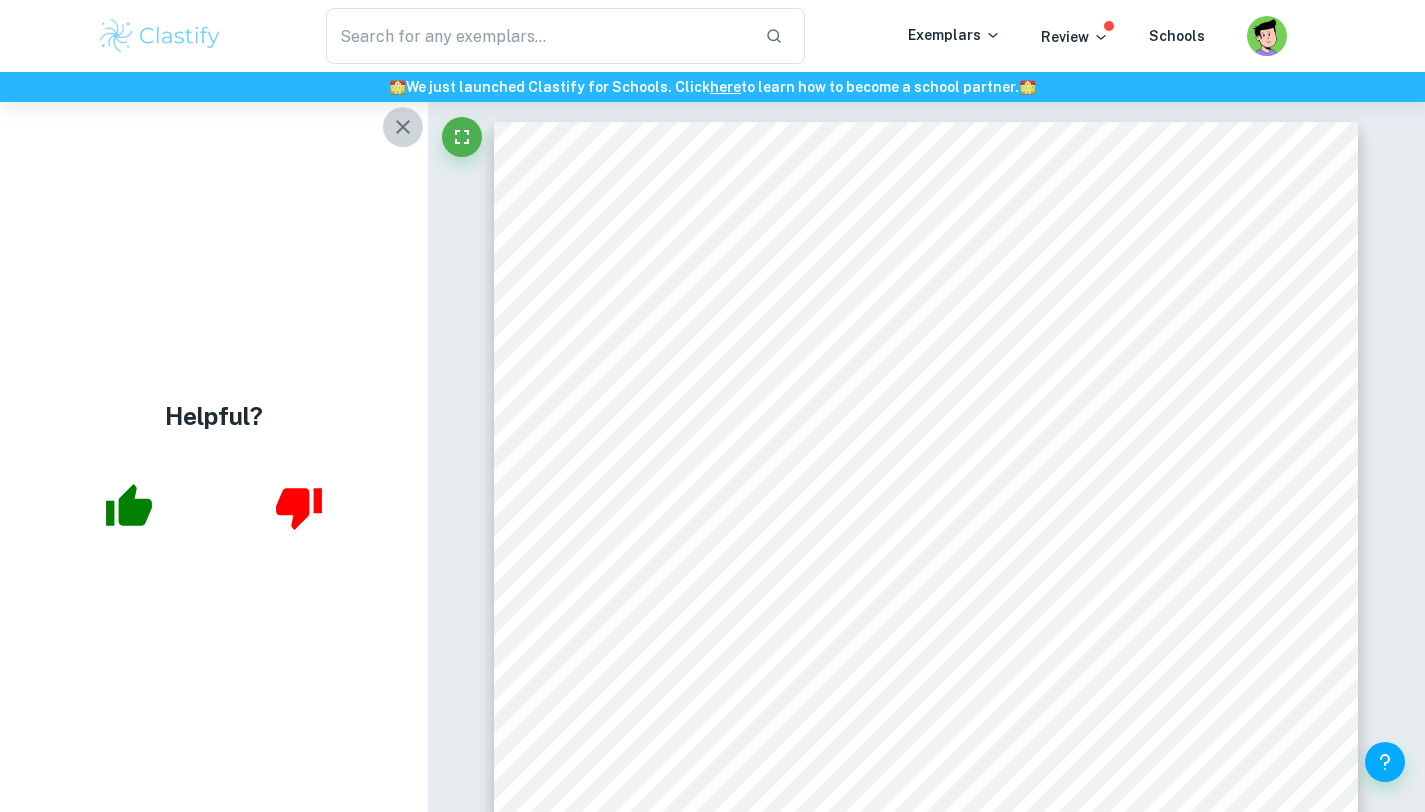 click 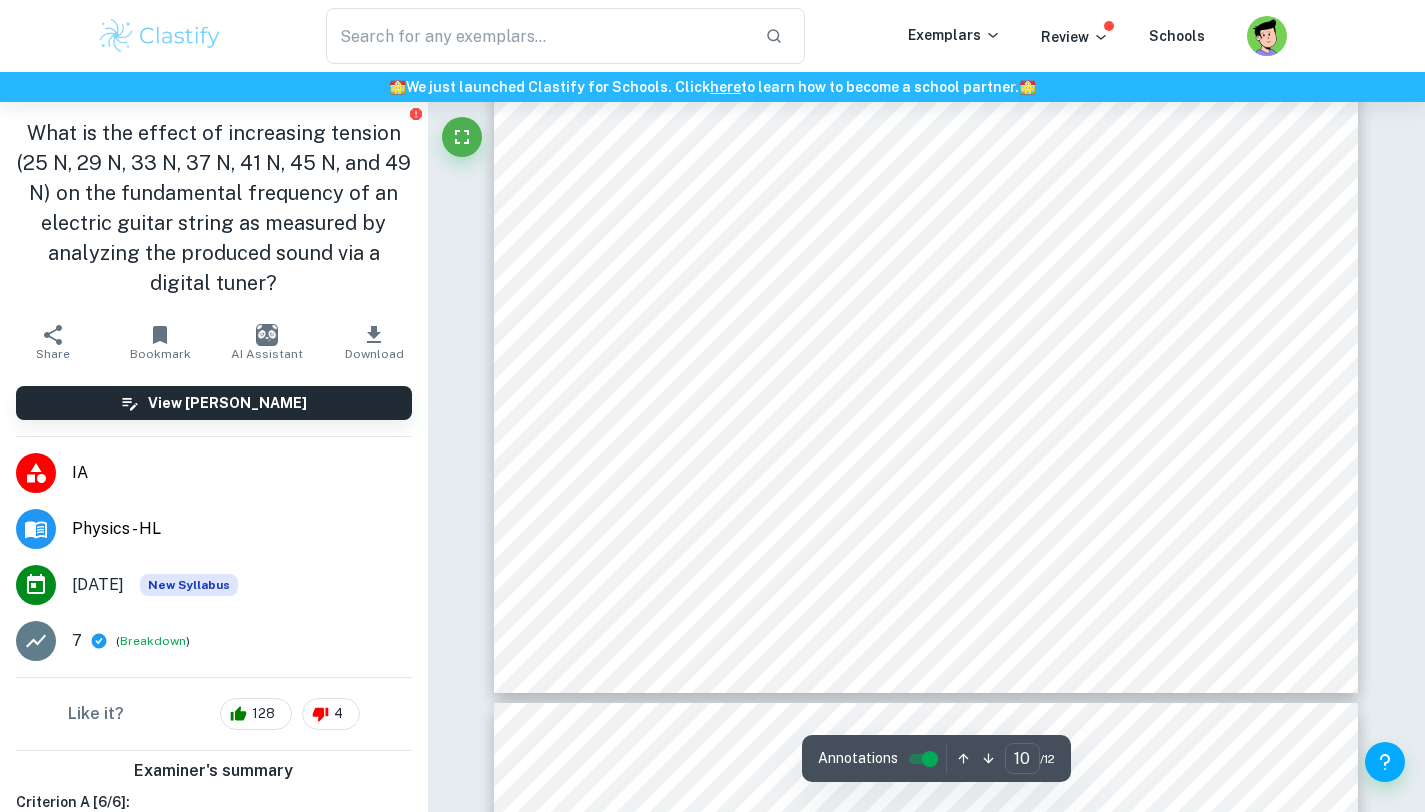 type on "11" 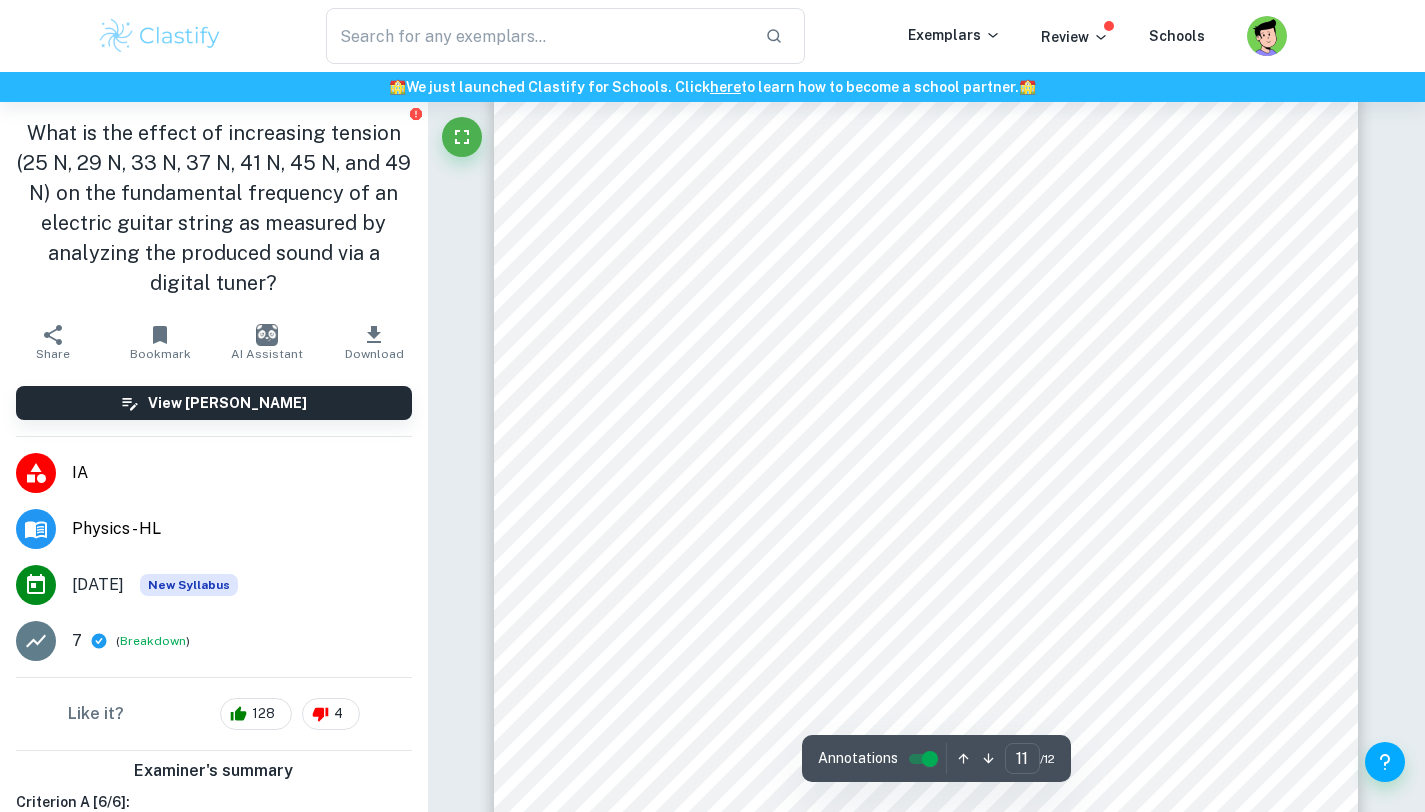 scroll, scrollTop: 12703, scrollLeft: 0, axis: vertical 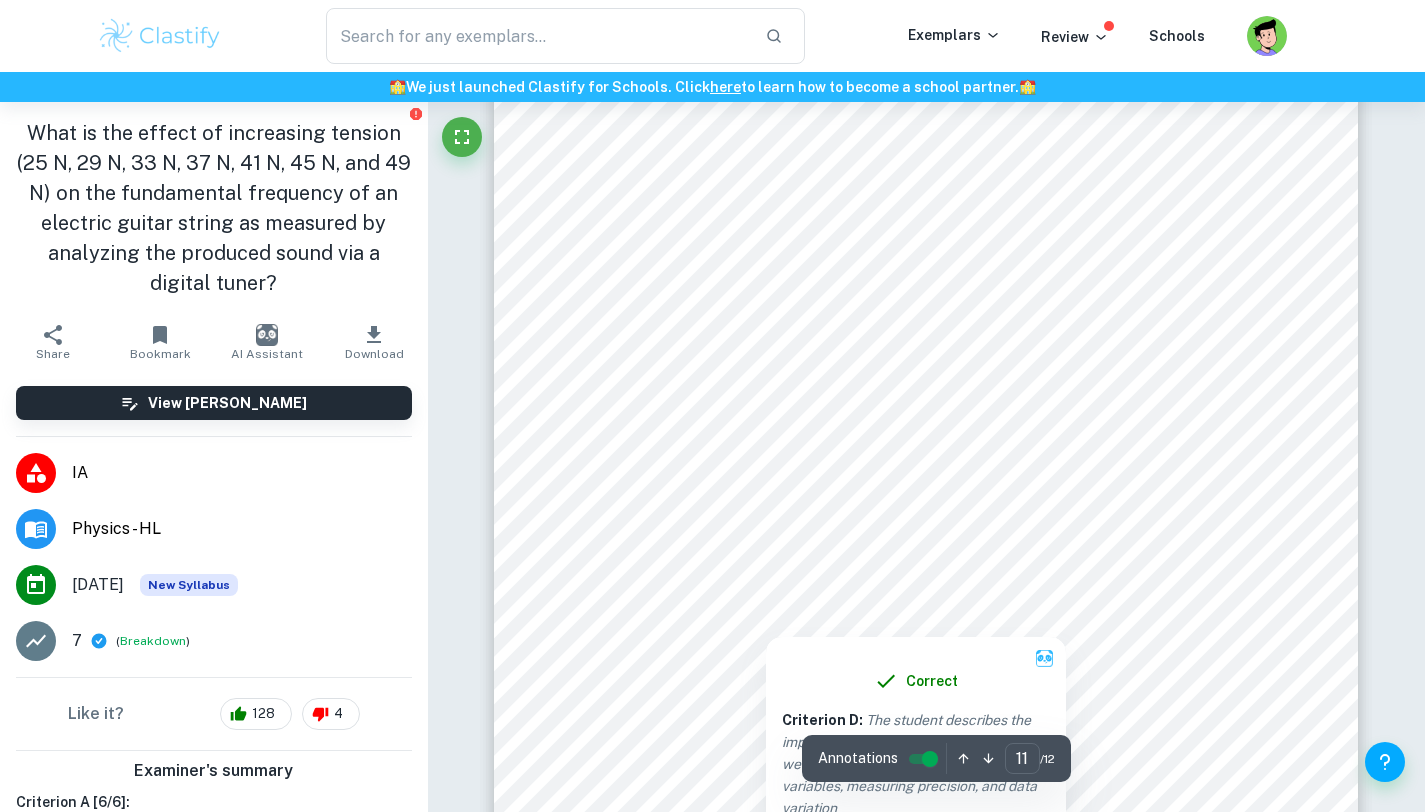click on "Correct Criterion D :   The student describes the impacts of the identified methodological weaknesses with regard to control variables, measuring precision, and data variation Comment:  The impacts of the limitations are generally described. For, example the student describes an issue associated with controlling the length of the string across all trials which might have resulted in errors in measured fundamental frequency" at bounding box center [916, 819] 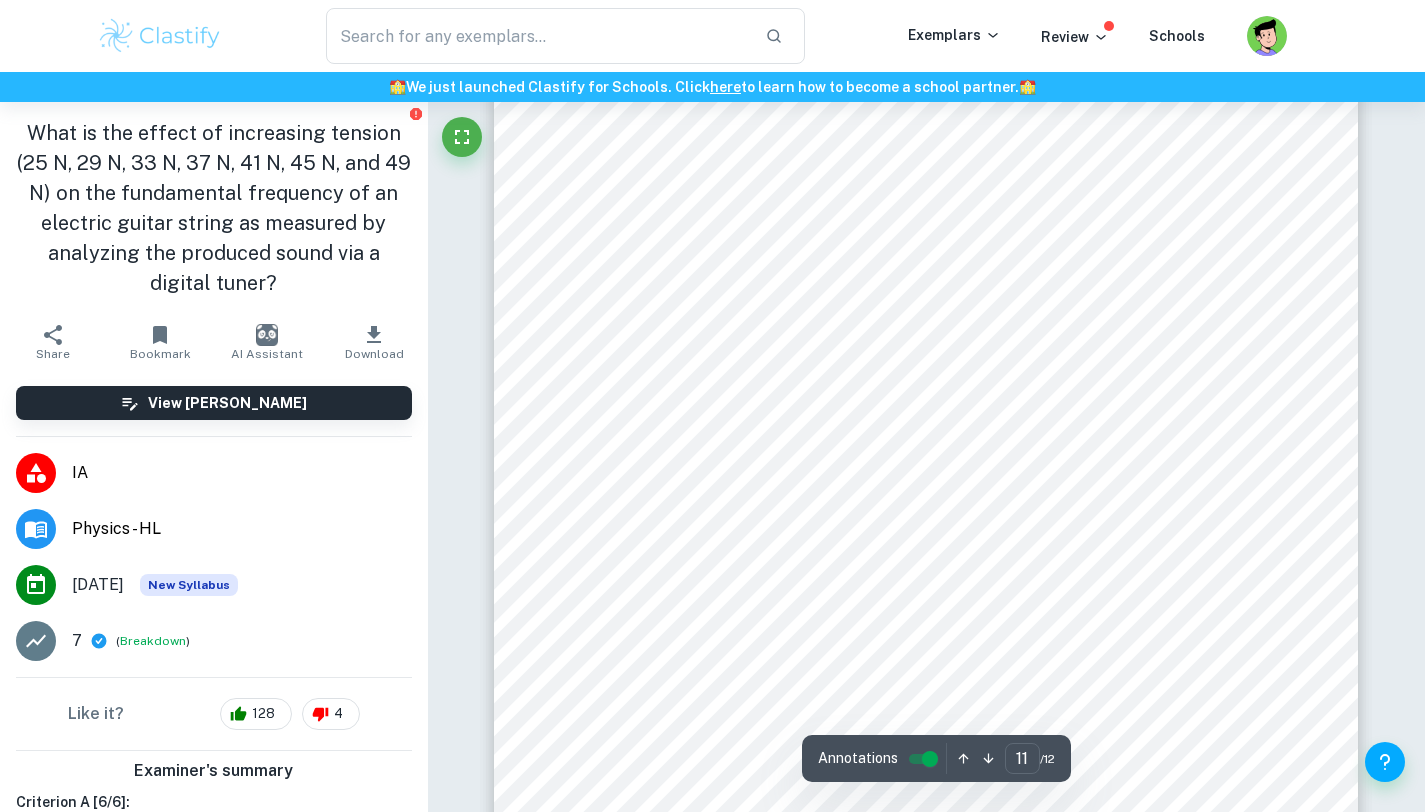 scroll, scrollTop: 12563, scrollLeft: 0, axis: vertical 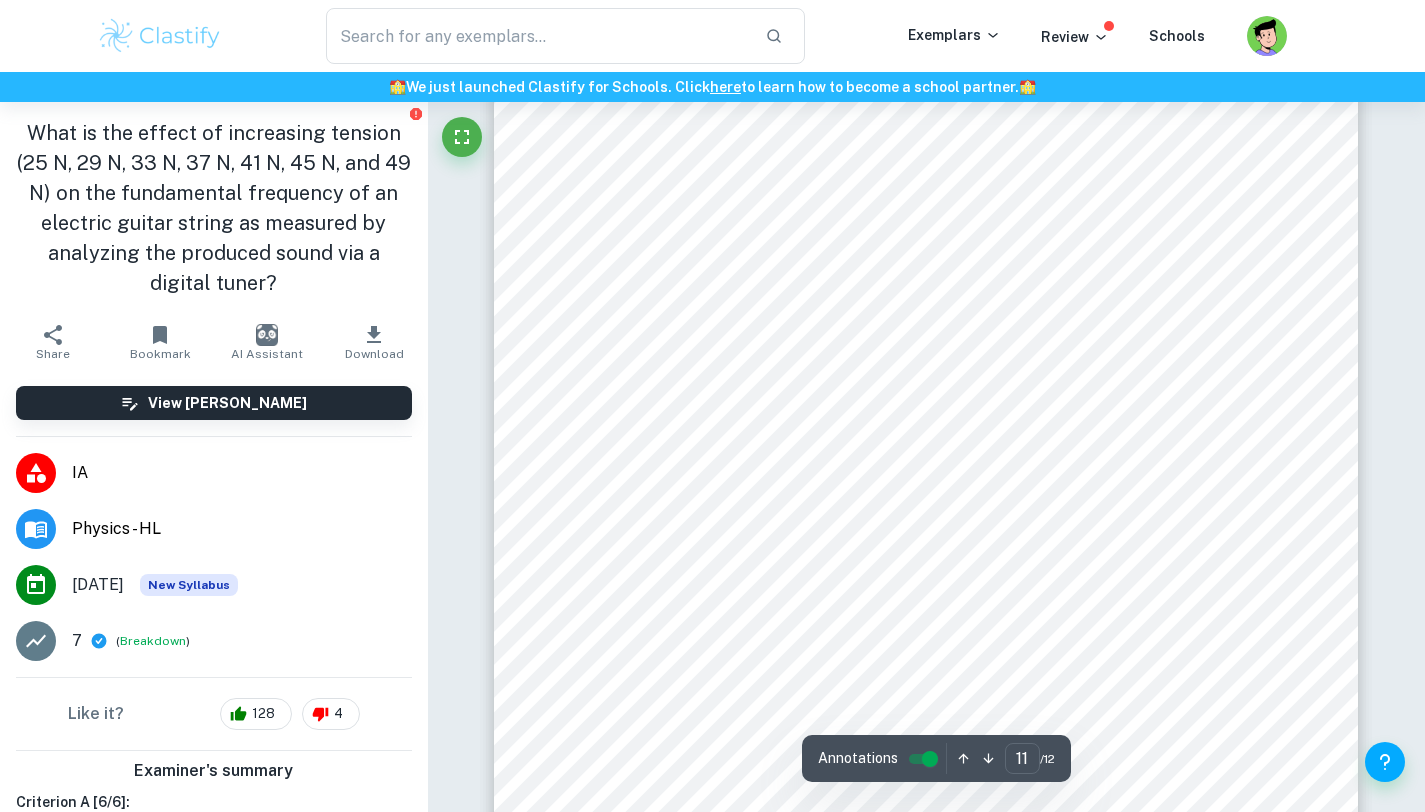 click on "11 10.   Evaluation 10.1 Strengths Despite the systematic shift in the data, all results turned out to be very accurate. A strength of the investigation could be without a doubt the use of high-precision measurement equipment, as well as a lot of care was attached to controlling the variables in the experiment, including making sure the string is plucked with appropriate force as well as making sure the string will not extend in the duration of the experiment. Another advantage of the investigation is the large range of tensions investigated, as well as taking 3 trials for every tension investigated (starting at 25 N and finishing at 49 N), which minimized the random error while conducting the experiment. Lastly, the experiment used a creative setup of computer software - PASCO force sensor and Logitech Pro along with wooden planks and guitar string which allowed the experimenter to very easily access and measure the fundamental frequency of the guitar. 10.2 Limitations and improvements •   •   •   •" at bounding box center [926, 630] 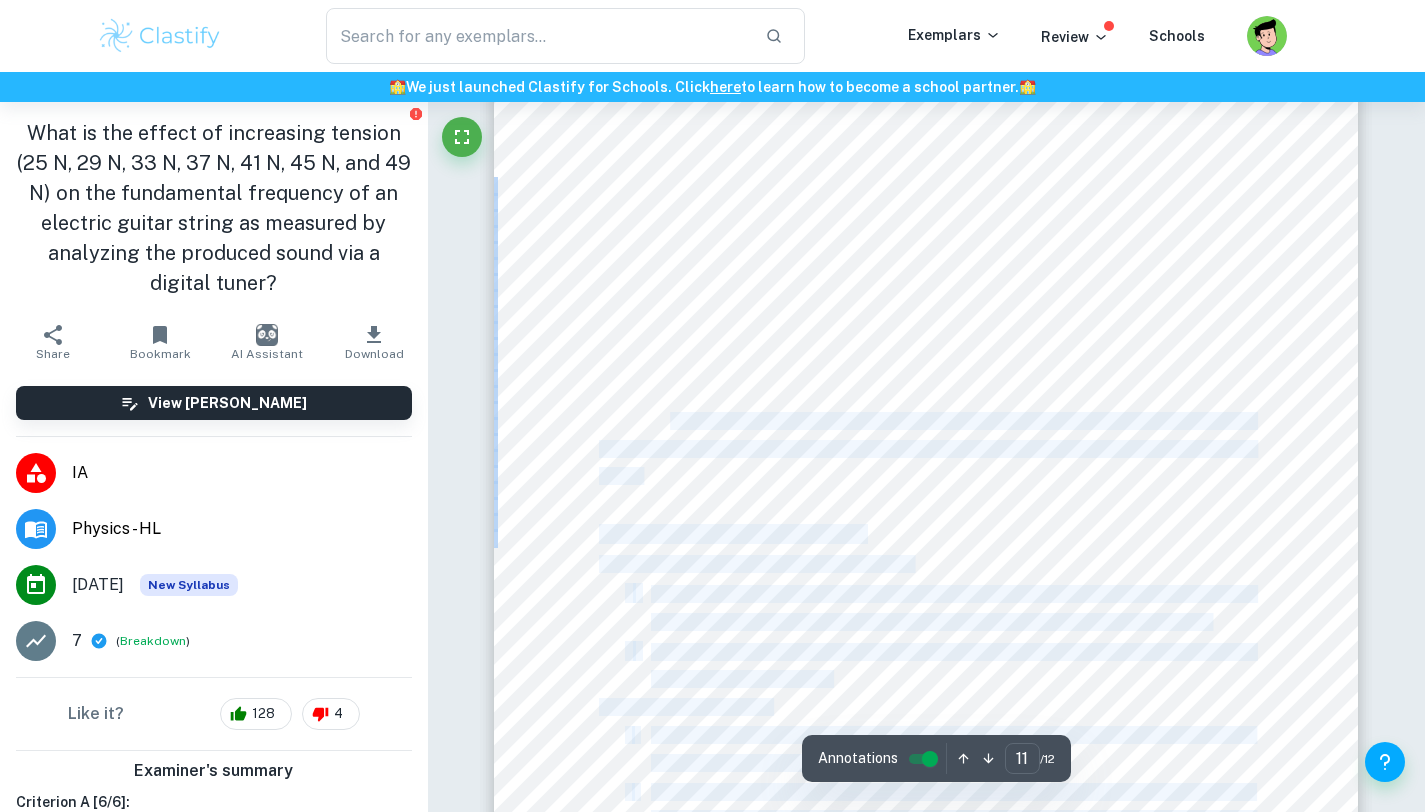 drag, startPoint x: 596, startPoint y: 228, endPoint x: 663, endPoint y: 425, distance: 208.08171 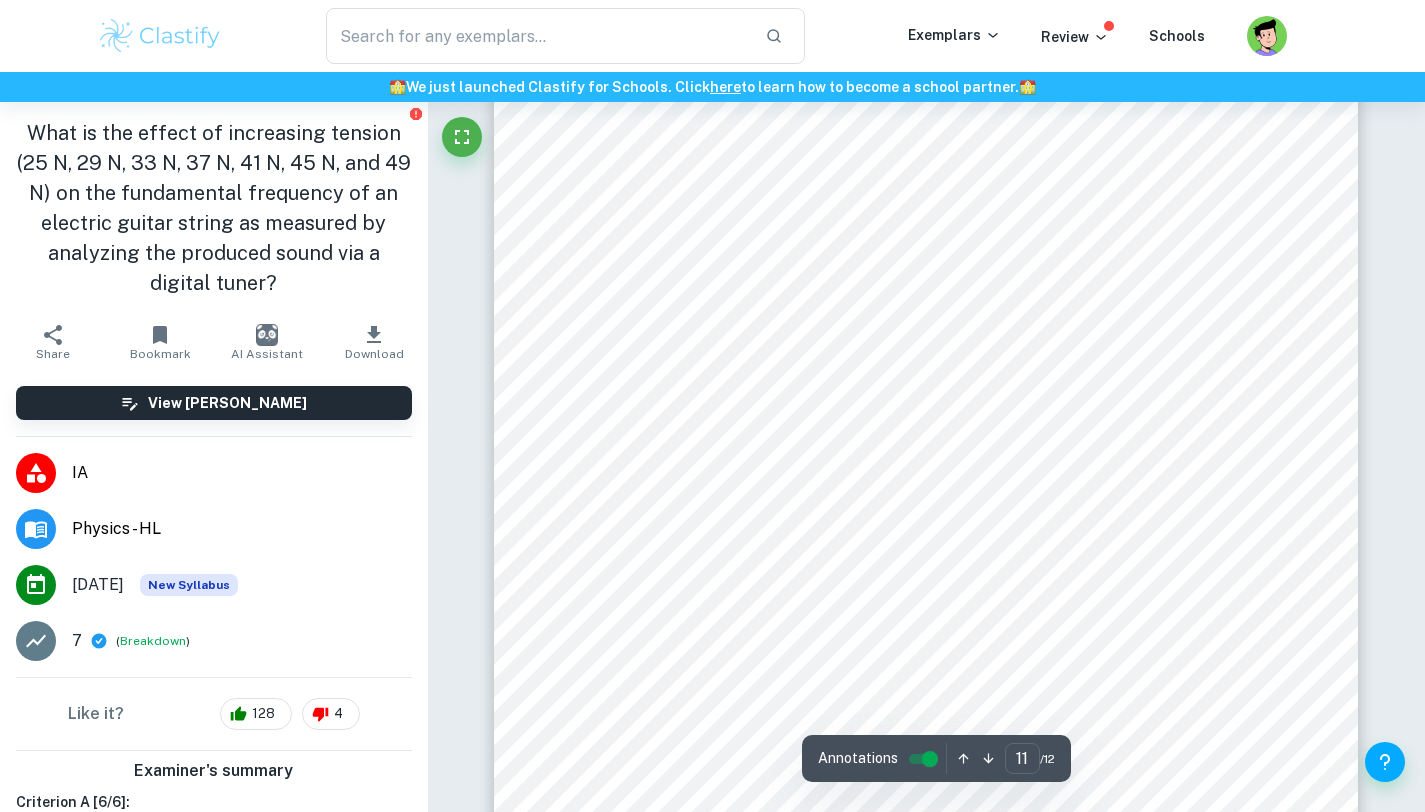 click on "computer software - PASCO force sensor and Logitech Pro along with wooden planks and guitar string" at bounding box center [926, 421] 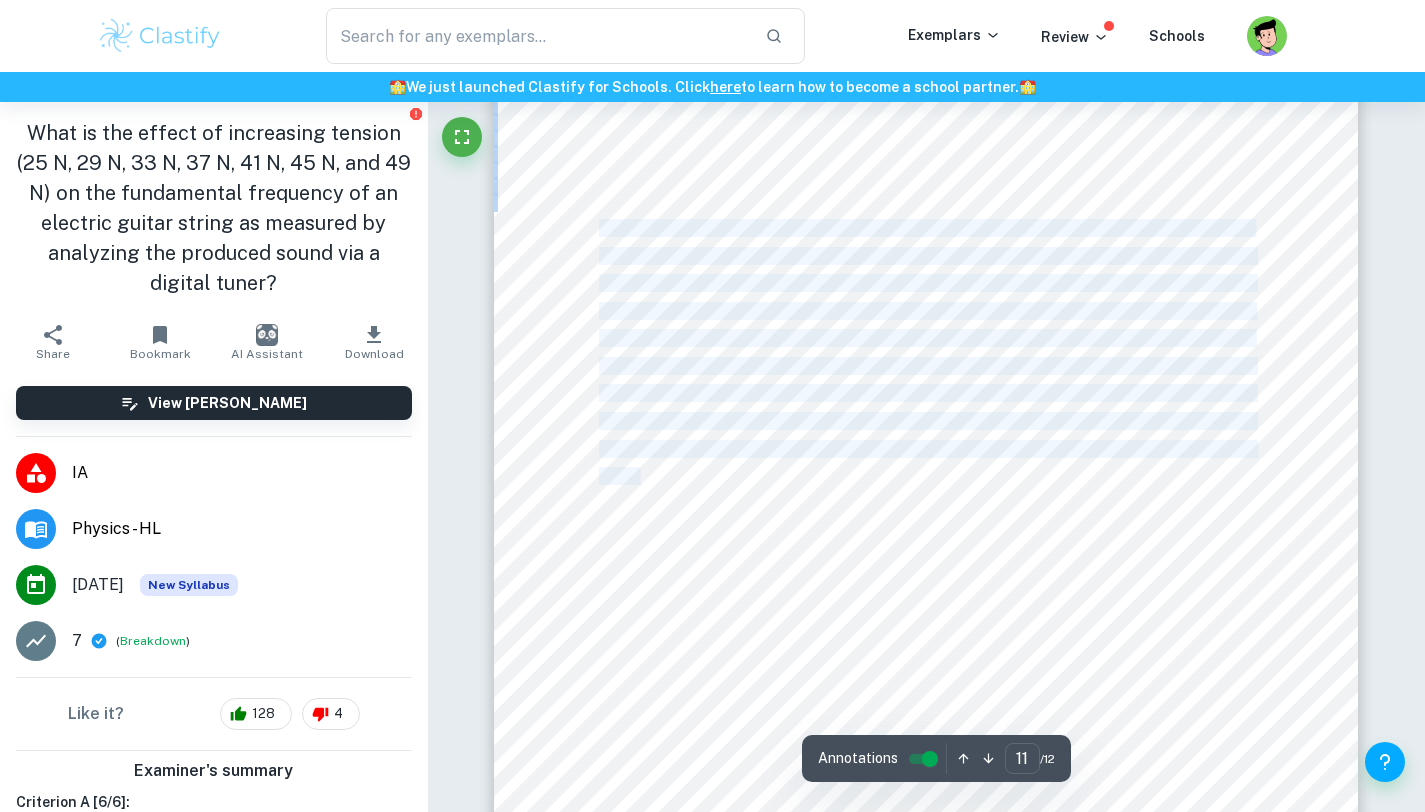 drag, startPoint x: 640, startPoint y: 472, endPoint x: 601, endPoint y: 228, distance: 247.09715 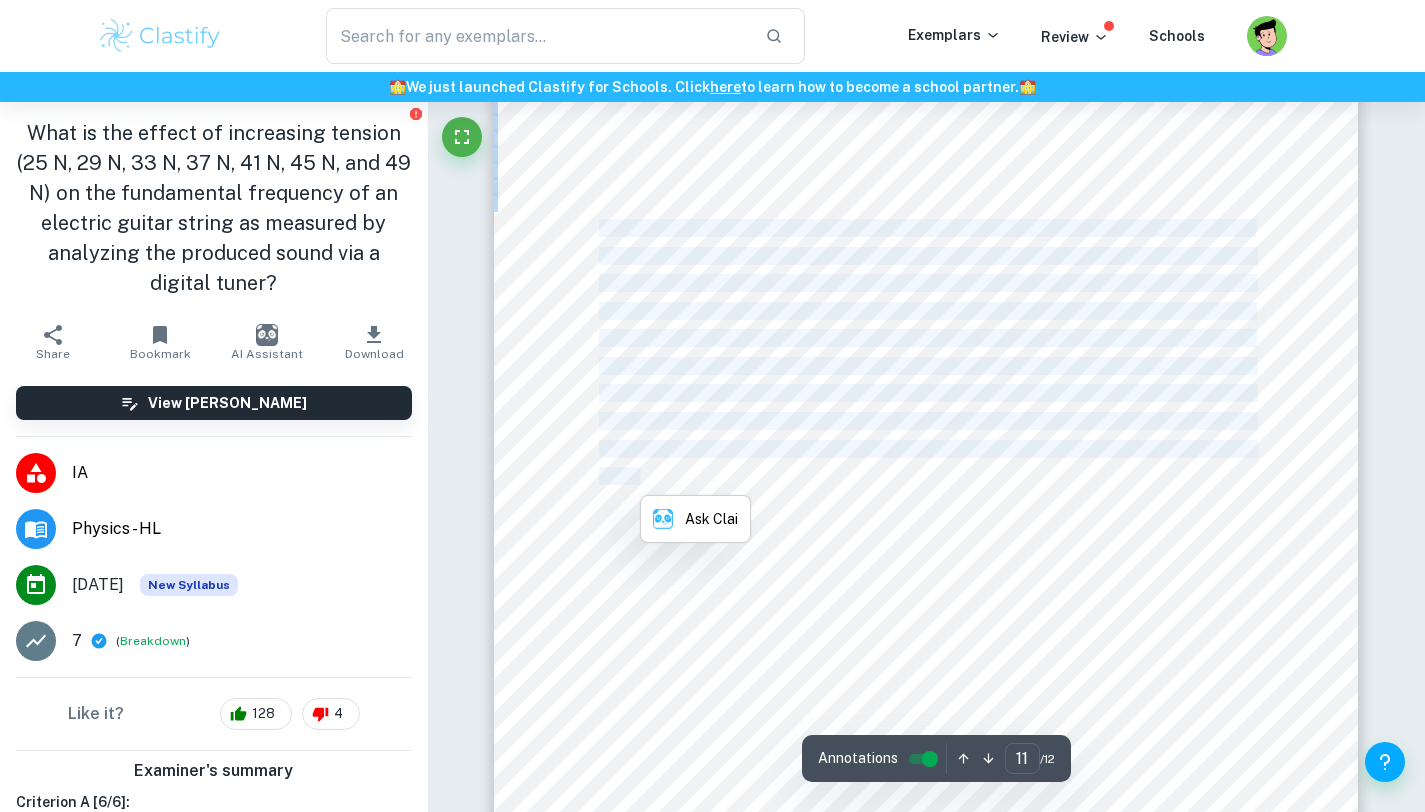 copy on "Despite the systematic shift in the data, all results turned out to be very accurate. A strength of the investigation could be without a doubt the use of high-precision measurement equipment, as well as a lot of care was attached to controlling the variables in the experiment, including making sure the string is plucked with appropriate force as well as making sure the string will not extend in the duration of the experiment. Another advantage of the investigation is the large range of tensions investigated, as well as taking 3 trials for every tension investigated (starting at 25 N and finishing at 49 N), which minimized the random error while conducting the experiment. Lastly, the experiment used a creative setup of computer software - PASCO force sensor and Logitech Pro along with wooden planks and guitar string which allowed the experimenter to very easily access and measure the fundamental frequency of the guitar." 